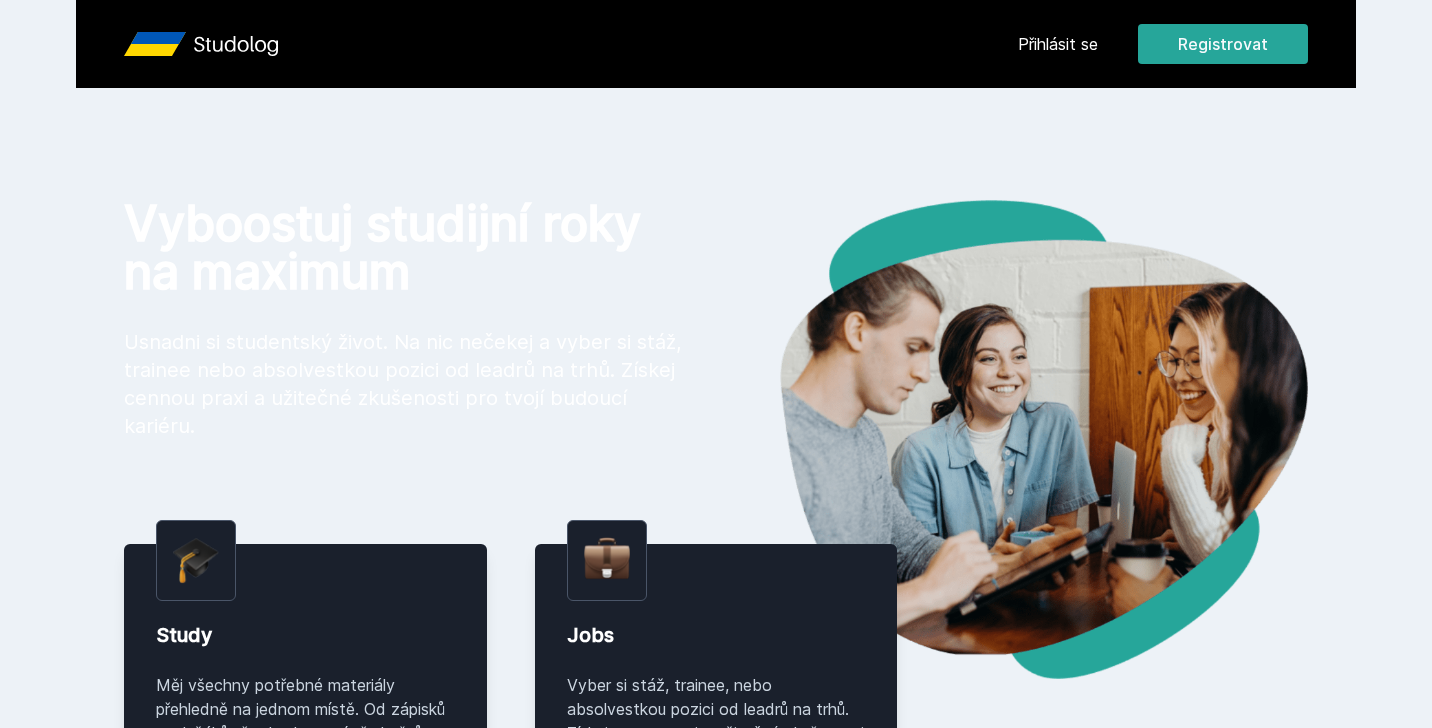 scroll, scrollTop: 0, scrollLeft: 0, axis: both 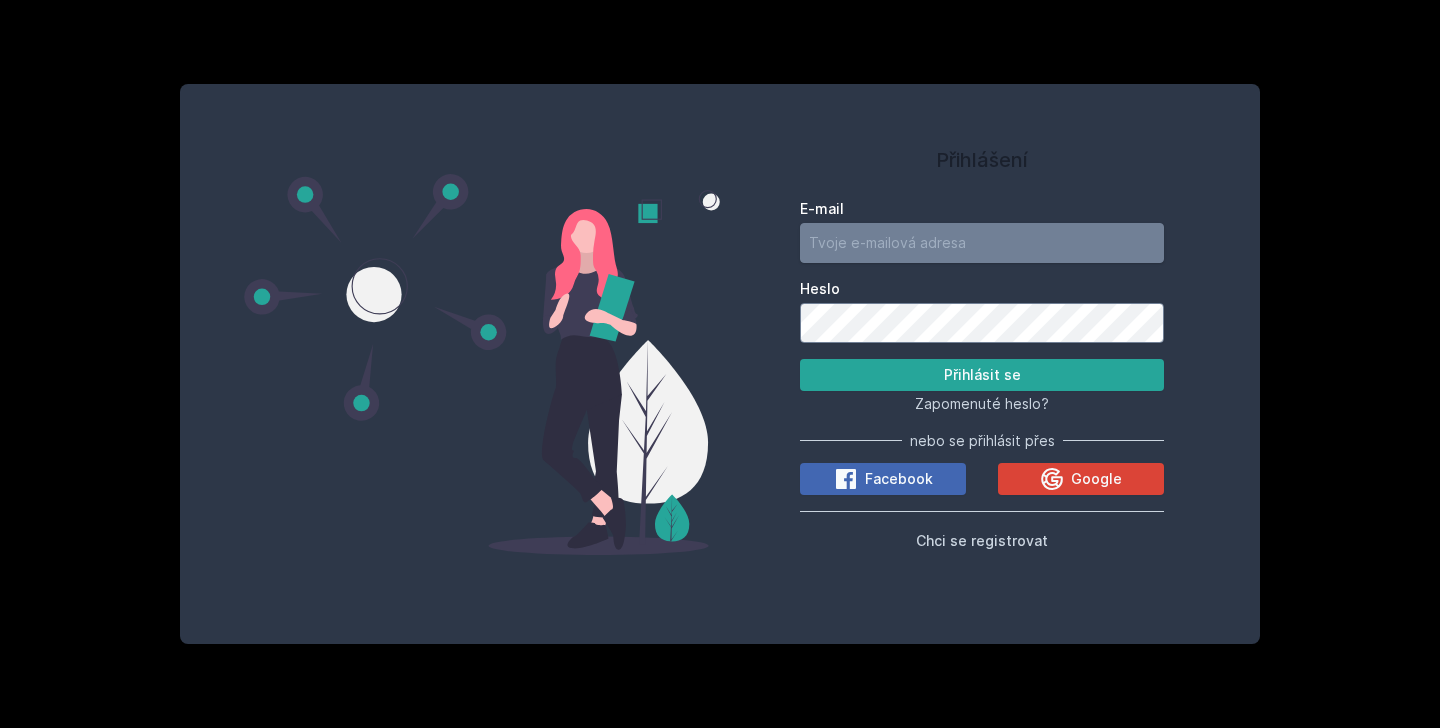 type on "[EMAIL_ADDRESS][DOMAIN_NAME]" 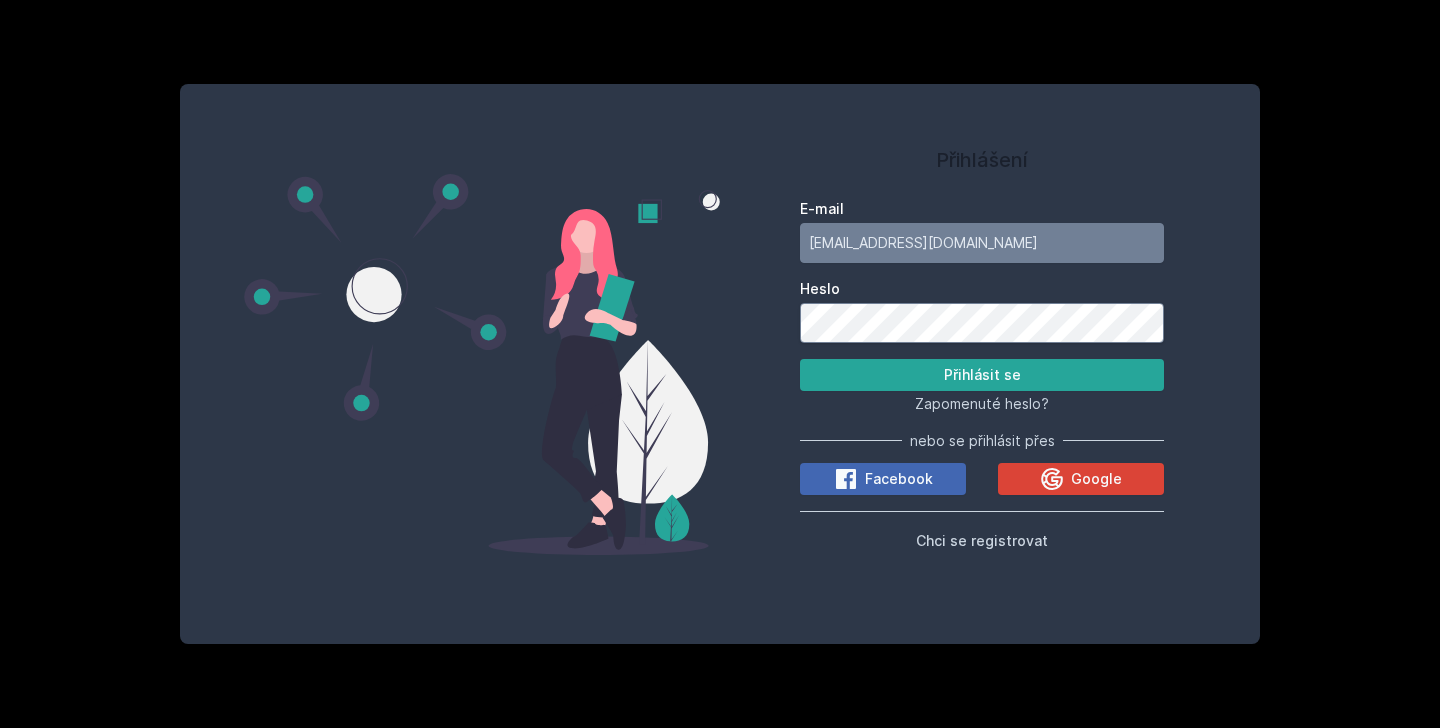 click on "Přihlásit se" at bounding box center (982, 375) 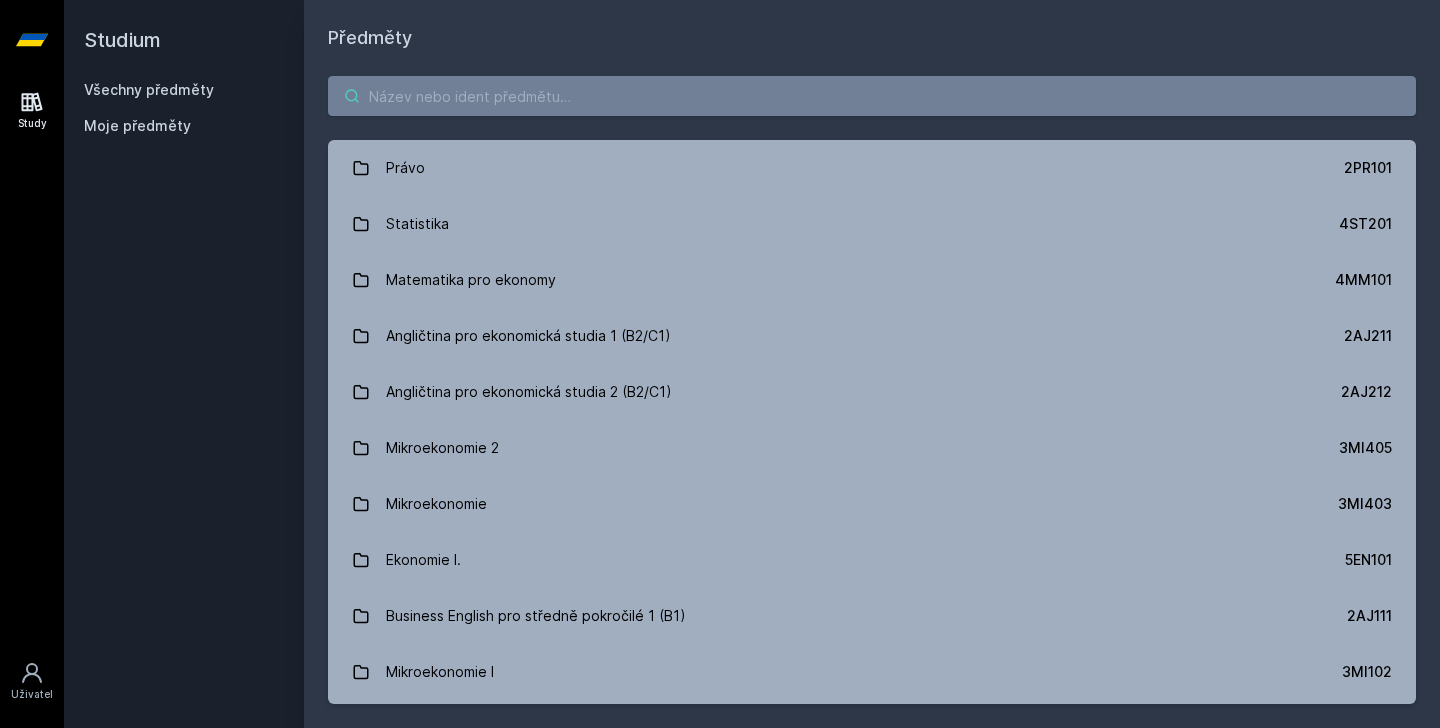 click at bounding box center (872, 96) 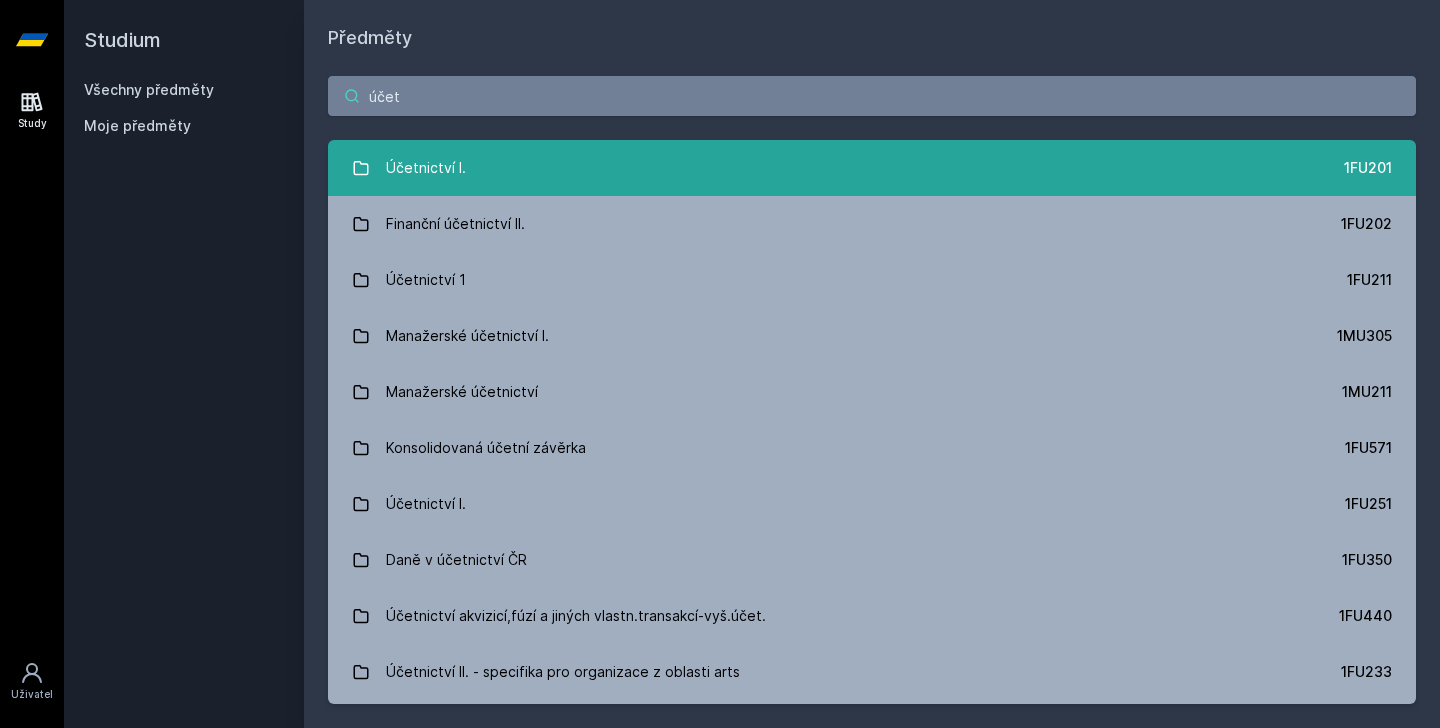 type on "účet" 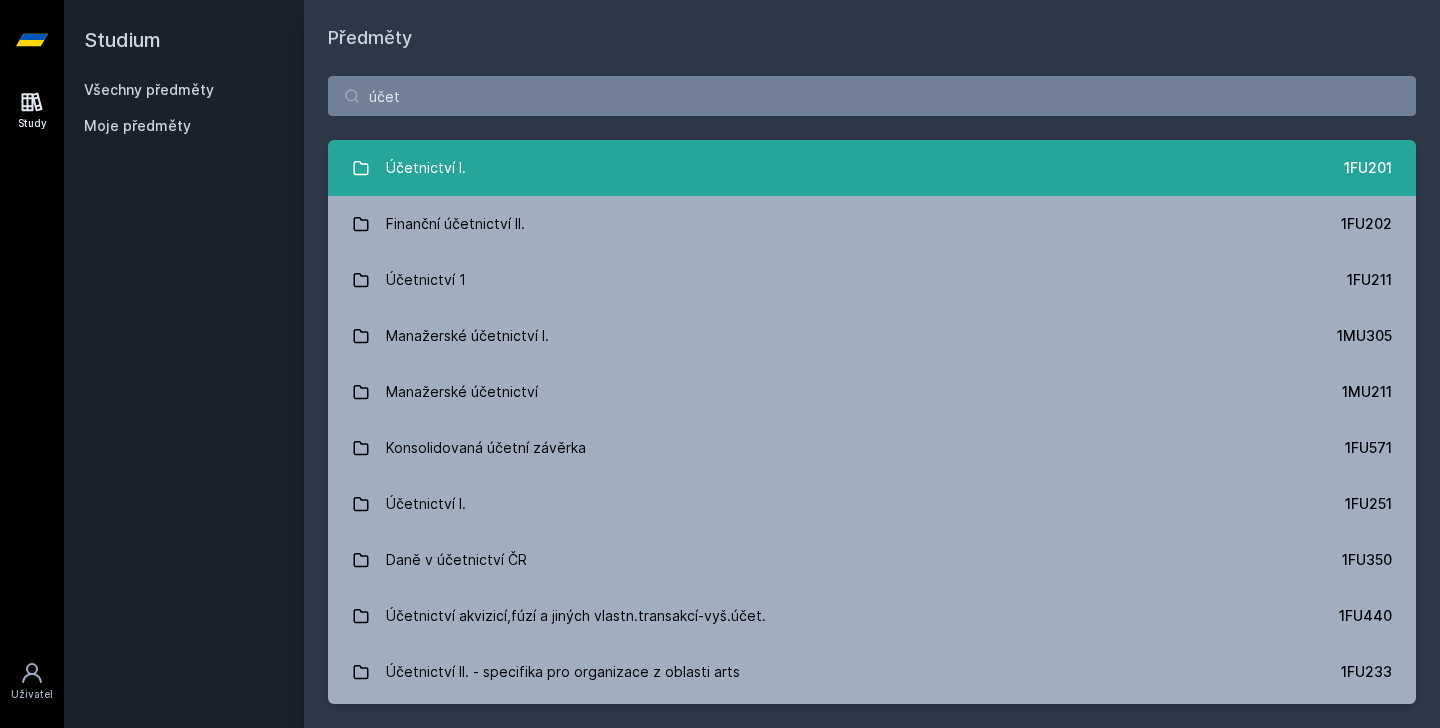click on "Účetnictví I.   1FU201" at bounding box center (872, 168) 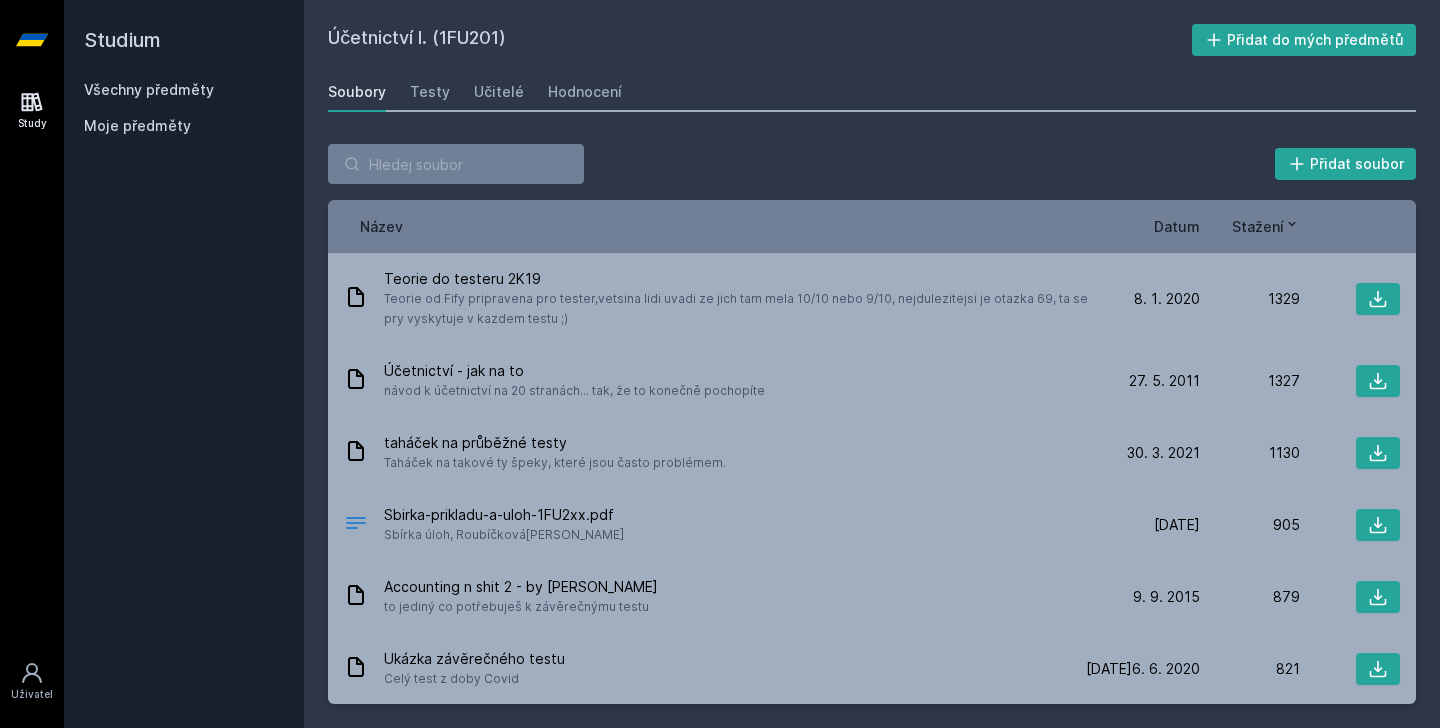 click on "Účetnictví I. (1FU201)
Přidat do mých předmětů
[GEOGRAPHIC_DATA]
Testy
Učitelé
Hodnocení
Přidat soubor          Řazení:   Název     Datum     Stažení       Název     Datum     Stažení         Teorie do testeru 2K19
Teorie od Fify pripravena pro tester,vetsina lidi uvadi ze jich tam mela 10/10 nebo 9/10, nejdulezitejsi je otazka 69, ta se pry vyskytuje v kazdem testu ;)
8. 1. 20
8. 1. 2020
1329
Účetnictví - jak na to
návod k účetnictví na 20 stranách... tak, že to konečně pochopíte
27. 5. 11
27. 5. 2011
1327
taháček na průběžné testy
Taháček na takové ty špeky, které jsou často problémem." at bounding box center (872, 364) 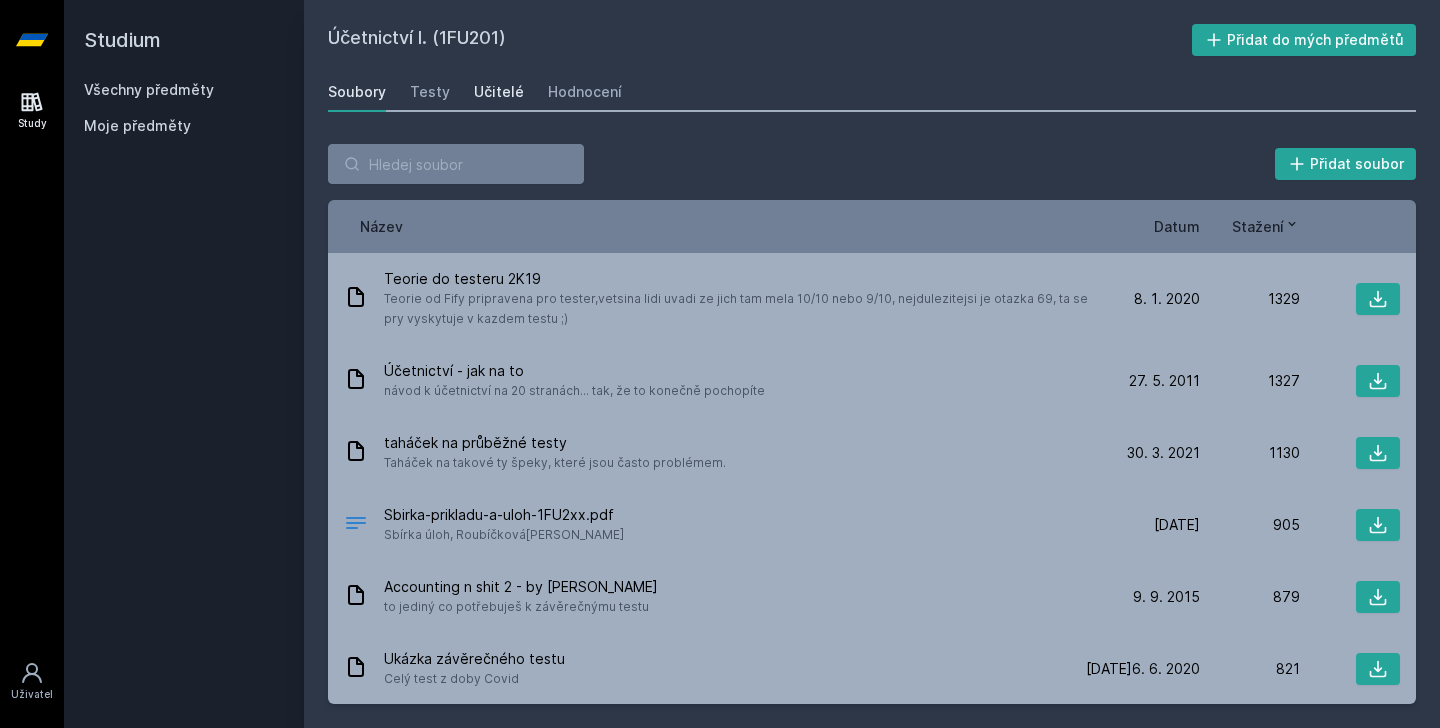 click on "Učitelé" at bounding box center (499, 92) 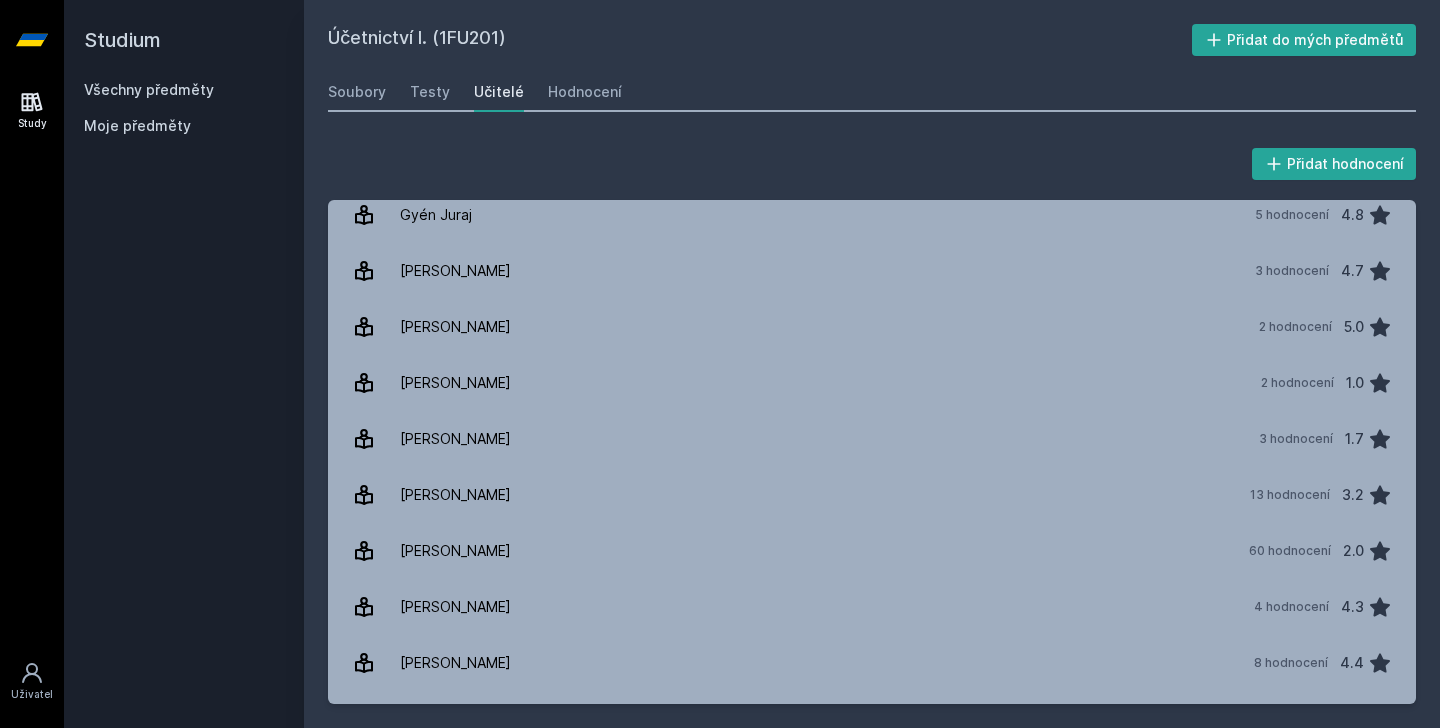 scroll, scrollTop: -35, scrollLeft: 0, axis: vertical 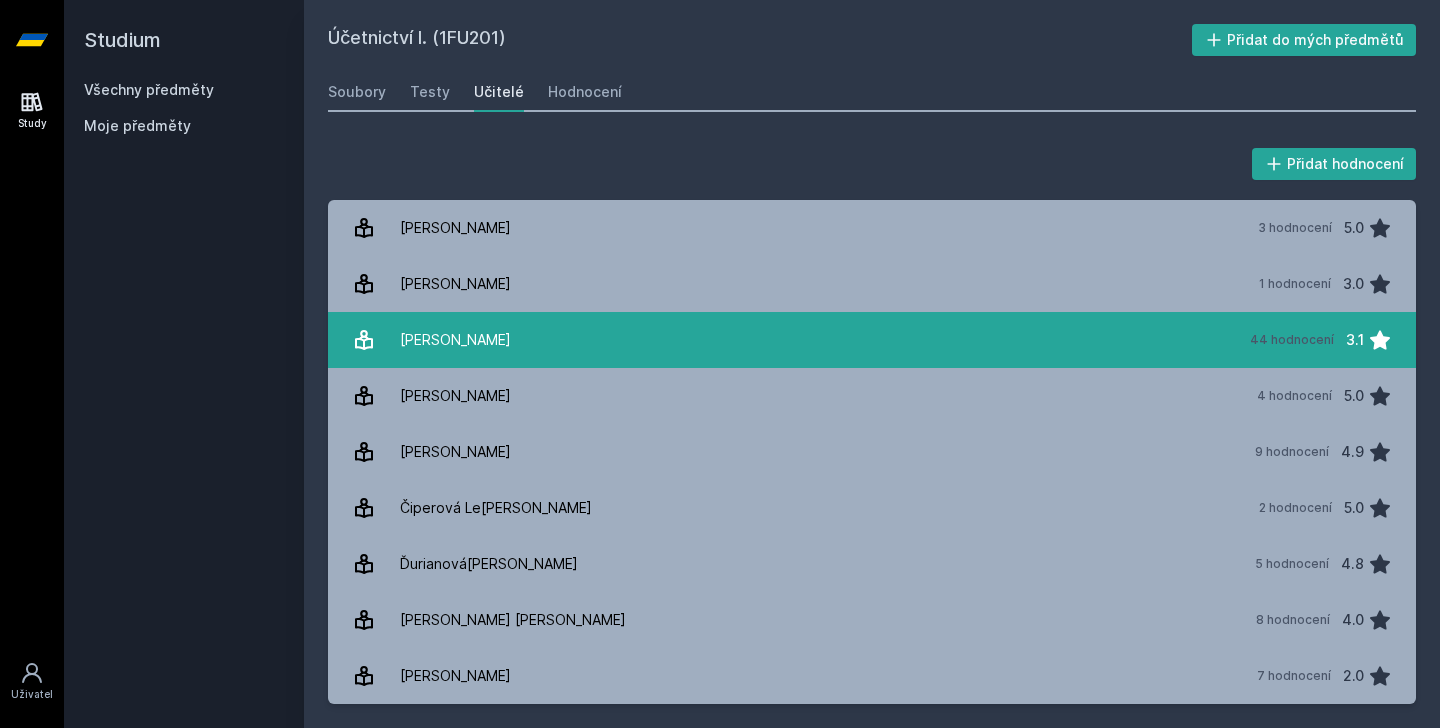 click on "[PERSON_NAME]" at bounding box center [455, 340] 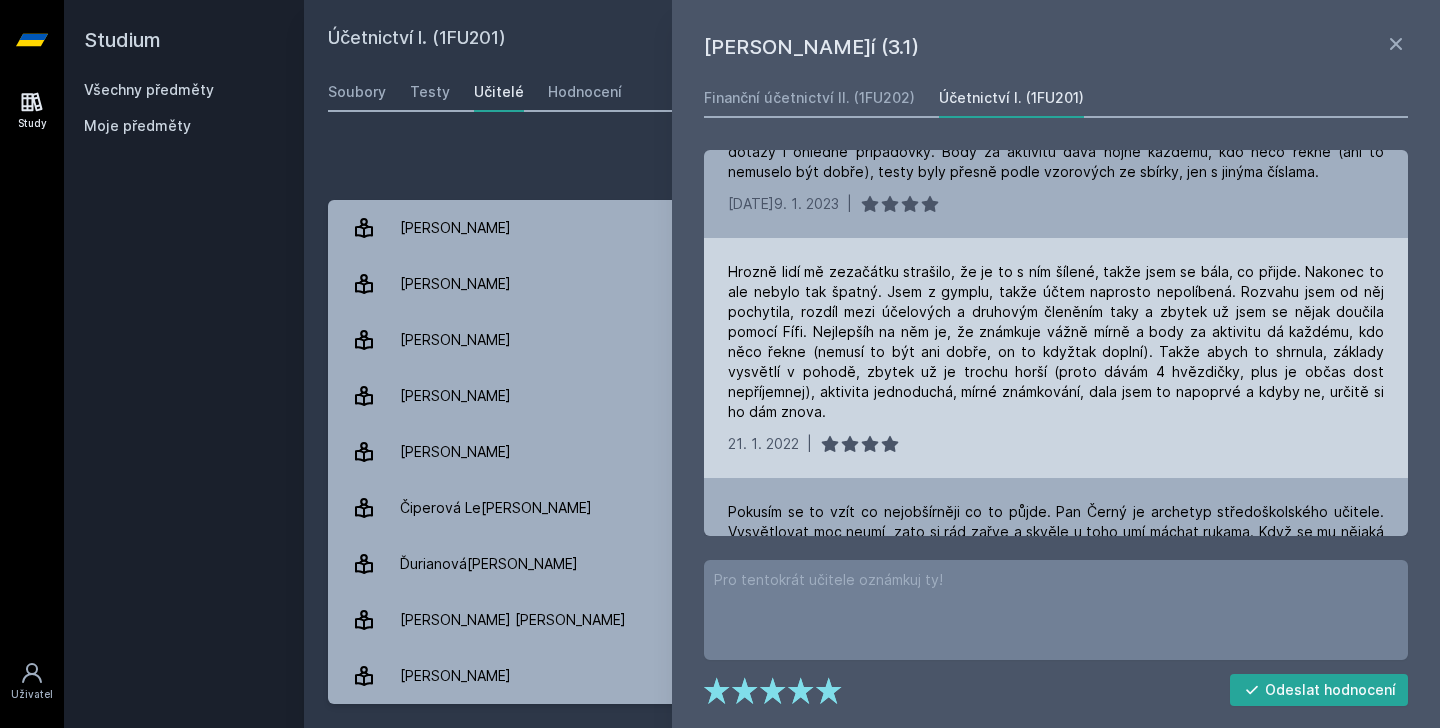 scroll, scrollTop: 776, scrollLeft: 0, axis: vertical 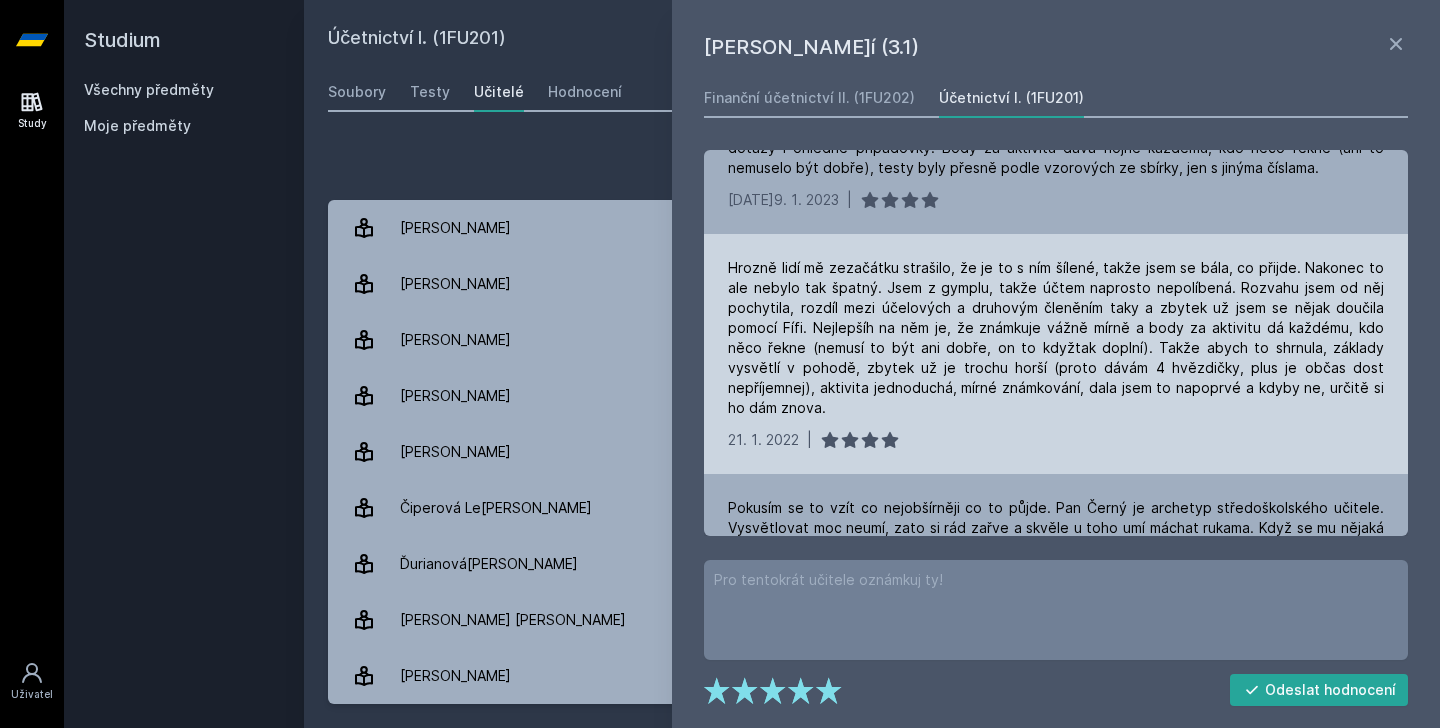 click on "Hrozně lidí mě zezačátku strašilo, že je to s ním šílené, takže jsem se bála, co přijde. Nakonec to ale nebylo tak špatný. Jsem z gymplu, takže účtem naprosto nepolíbená. Rozvahu jsem od něj pochytila, rozdíl mezi účelových a druhovým členěním taky a zbytek už jsem se nějak doučila pomocí Fífi. Nejlepšíh na něm je, že známkuje vážně mírně a body za aktivitu dá každému, kdo něco řekne (nemusí to být ani dobře, on to kdyžtak doplní). Takže abych to shrnula, základy vysvětlí v pohodě, zbytek už je trochu horší (proto dávám 4 hvězdičky, plus je občas dost nepříjemnej), aktivita jednoduchá, mírné známkování, dala jsem to napoprvé a kdyby ne, určitě si ho dá[DATE]   21. 1. 2022   |" at bounding box center (1056, 354) 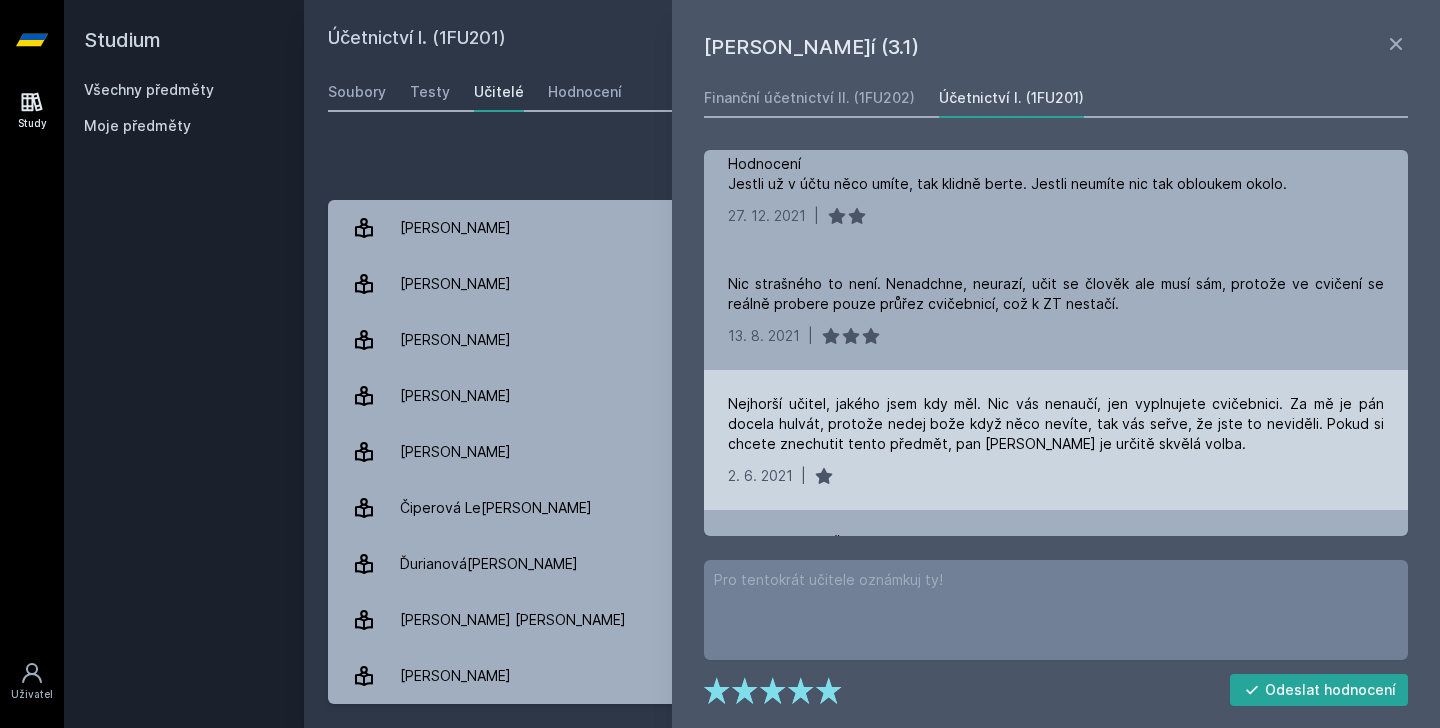 scroll, scrollTop: 1321, scrollLeft: 0, axis: vertical 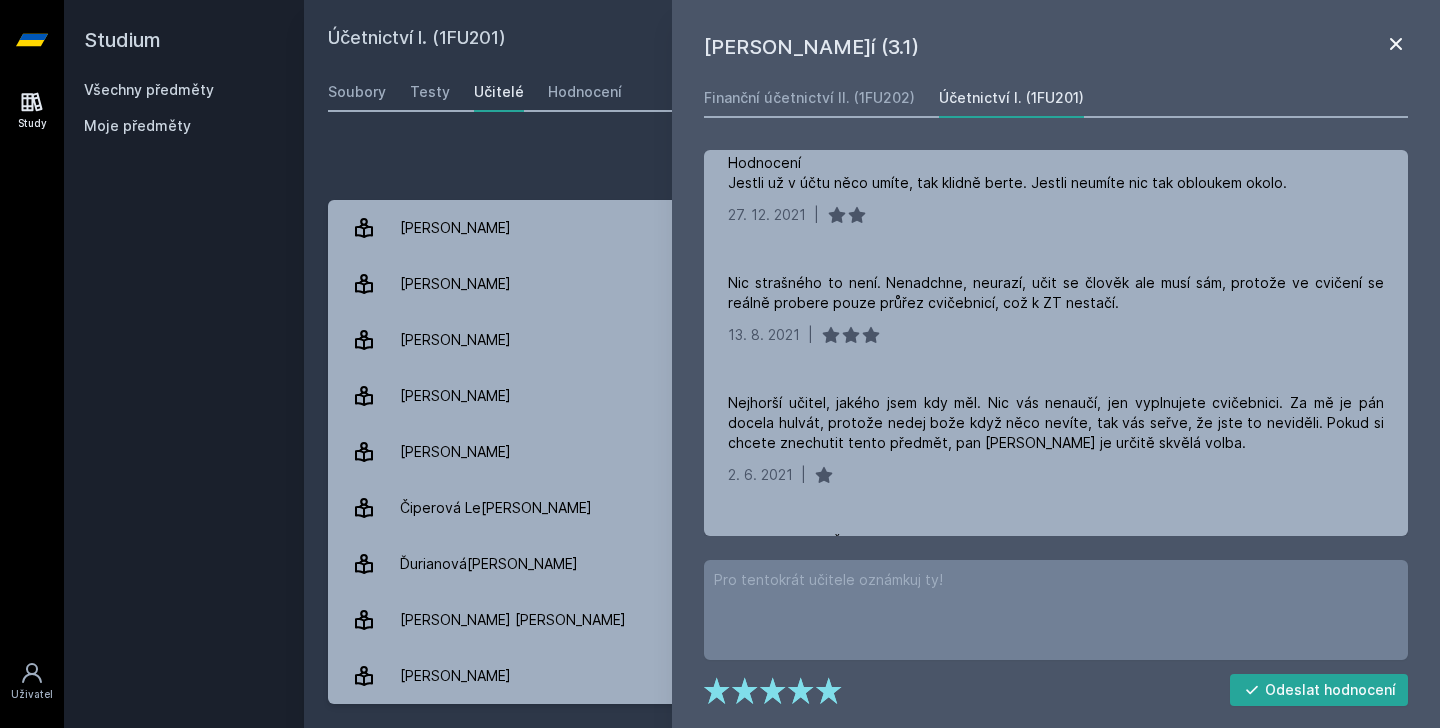 click 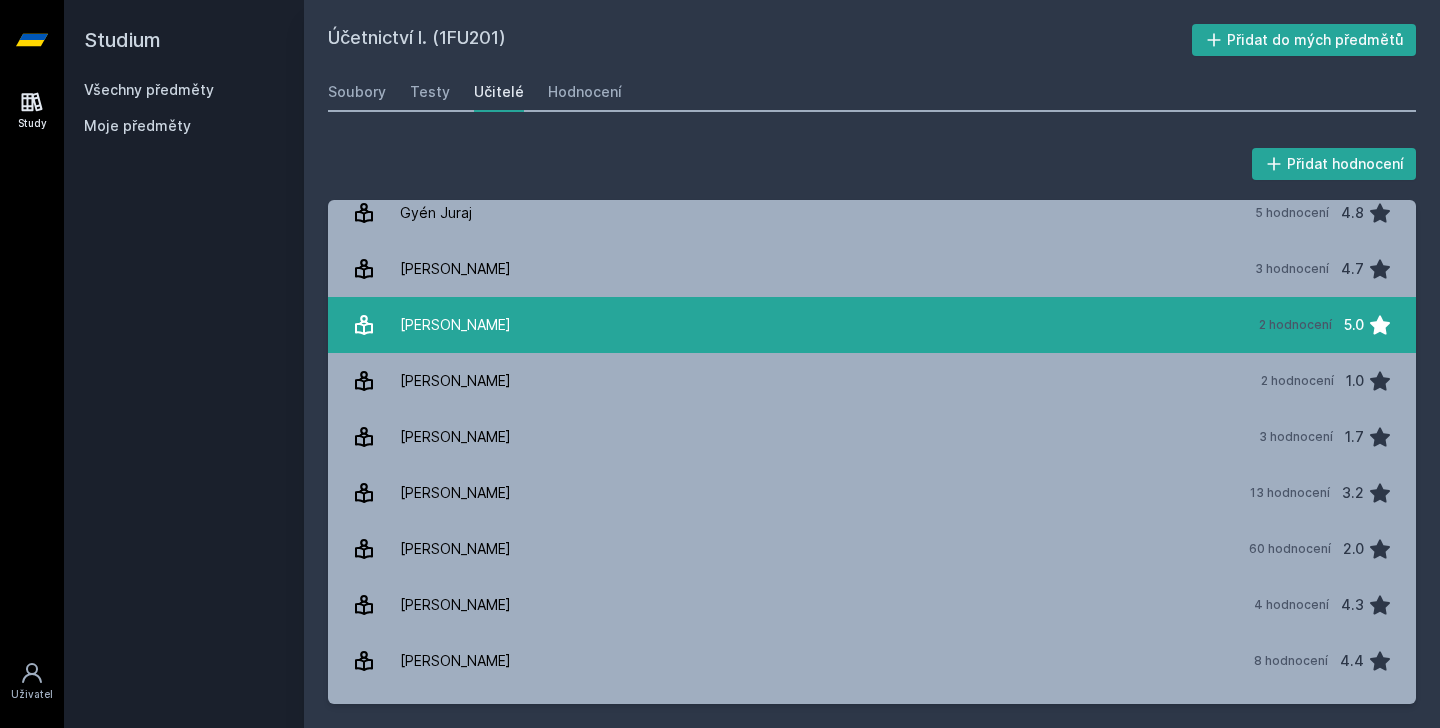 scroll, scrollTop: 576, scrollLeft: 0, axis: vertical 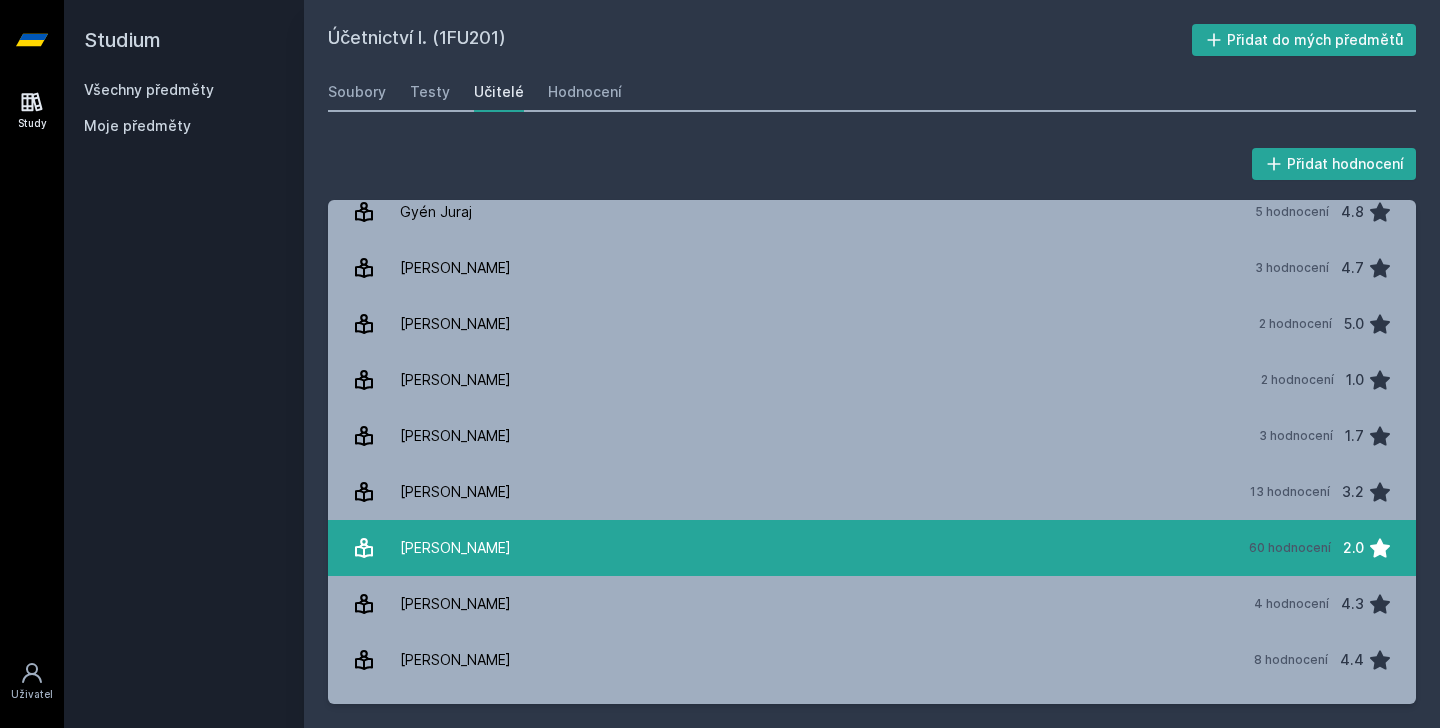 click on "[PERSON_NAME]
60 hodnocení
2.0" at bounding box center (872, 548) 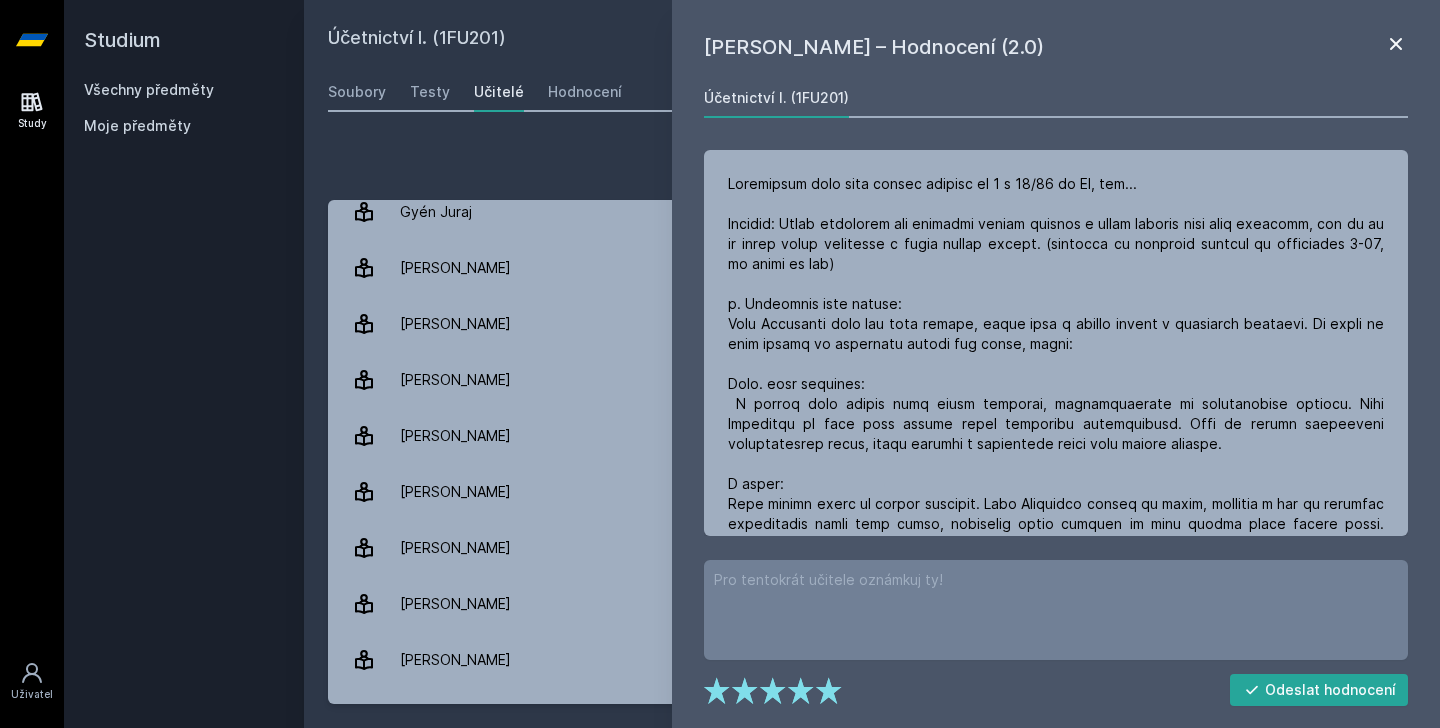click 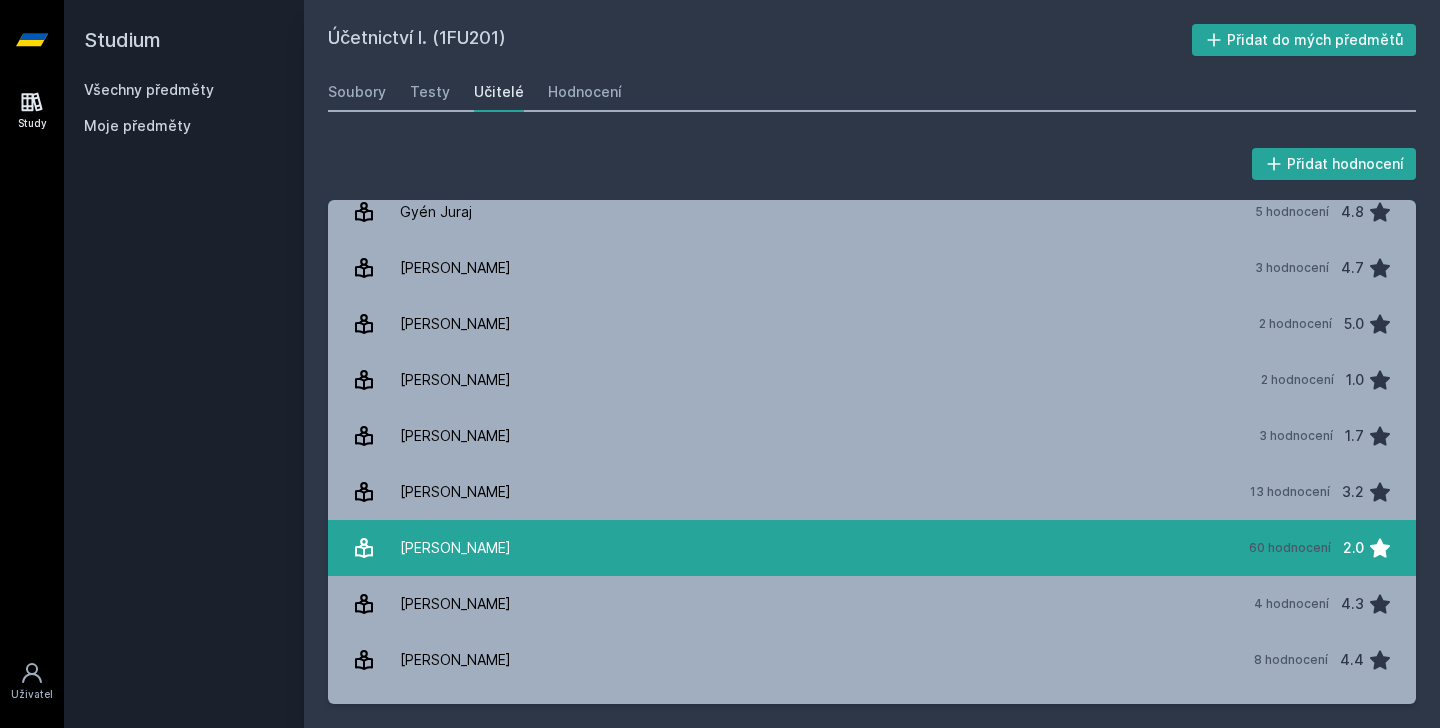 click on "[PERSON_NAME]
60 hodnocení
2.0" at bounding box center [872, 548] 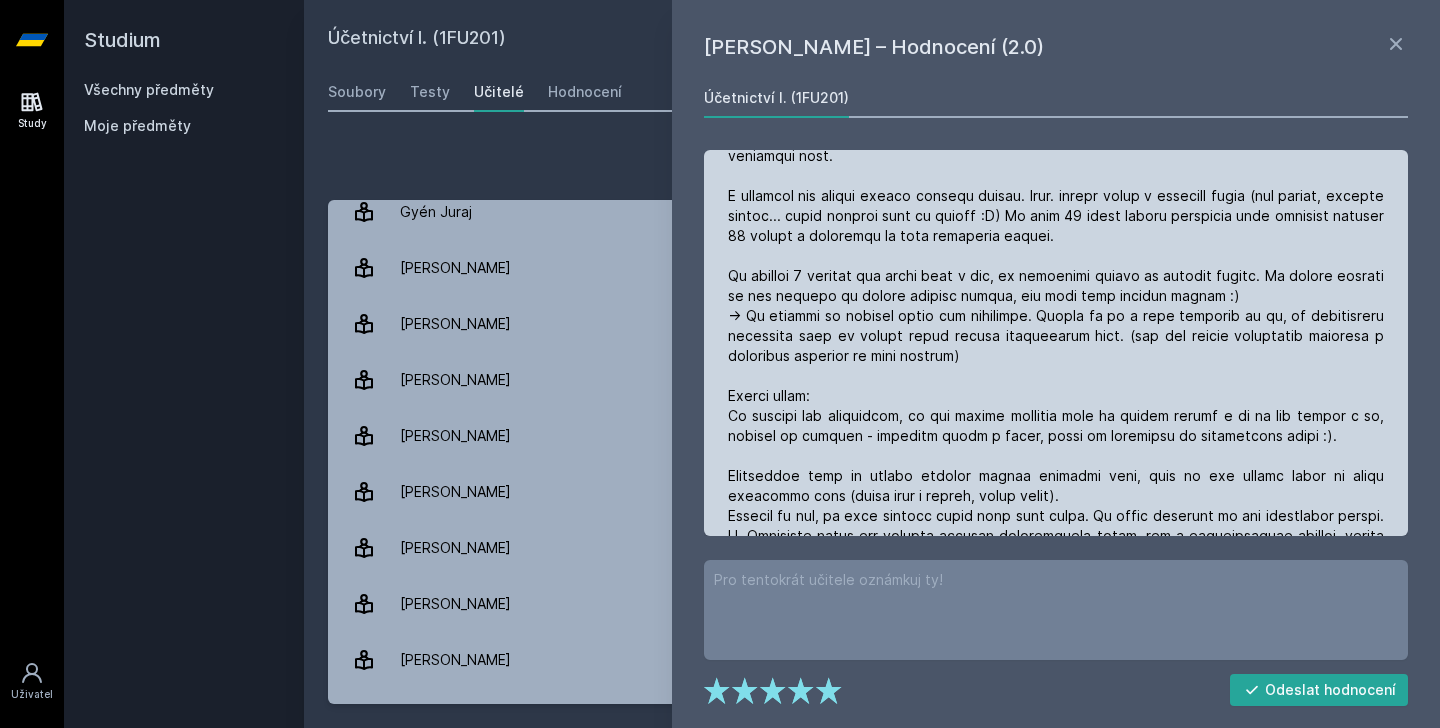 scroll, scrollTop: 428, scrollLeft: 0, axis: vertical 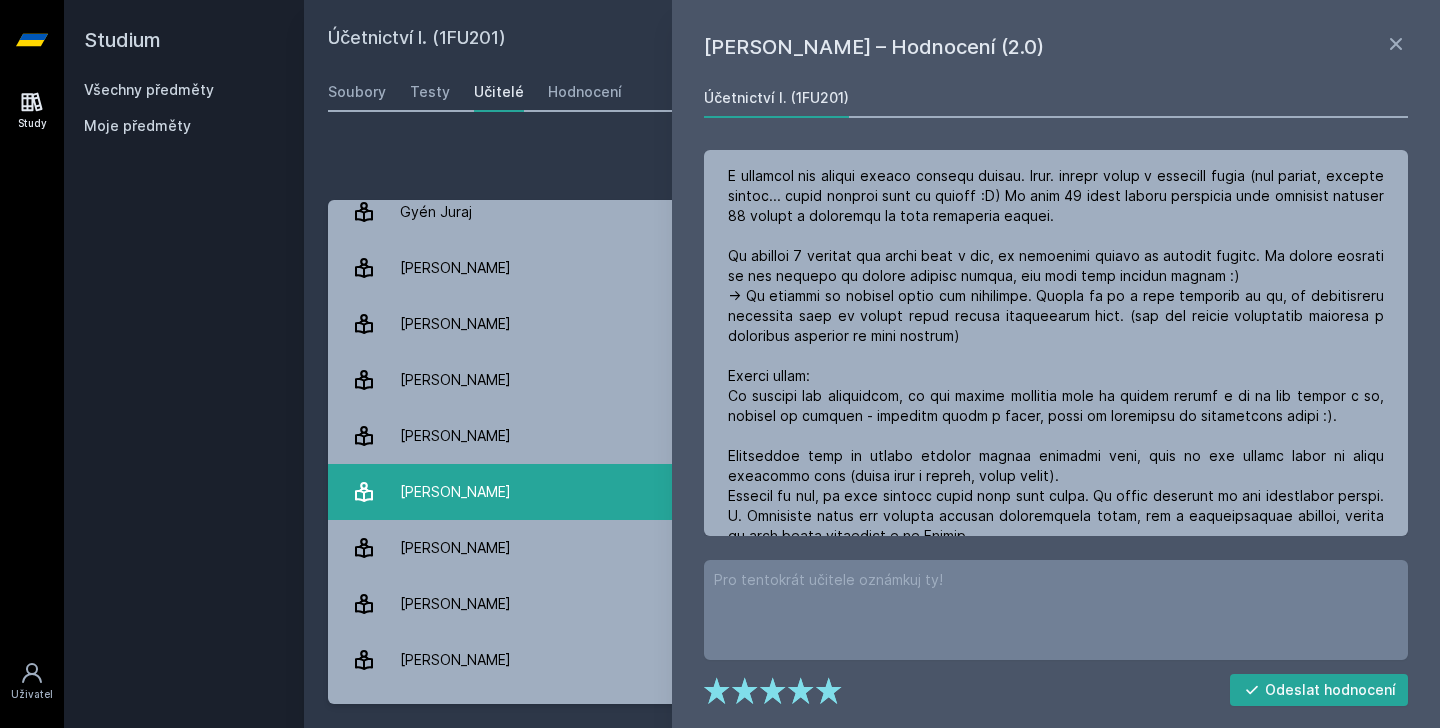click on "[PERSON_NAME]   13 hodnocení
3.2" at bounding box center [872, 492] 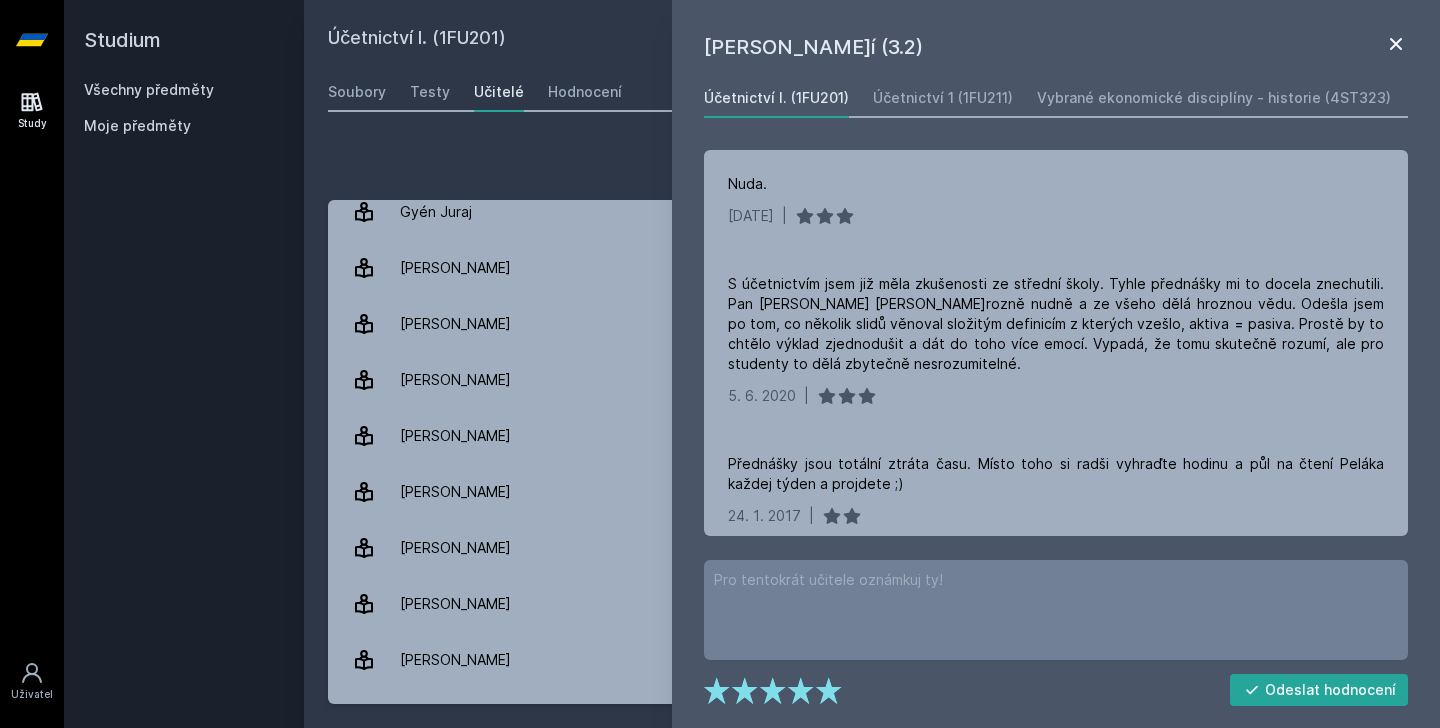 click 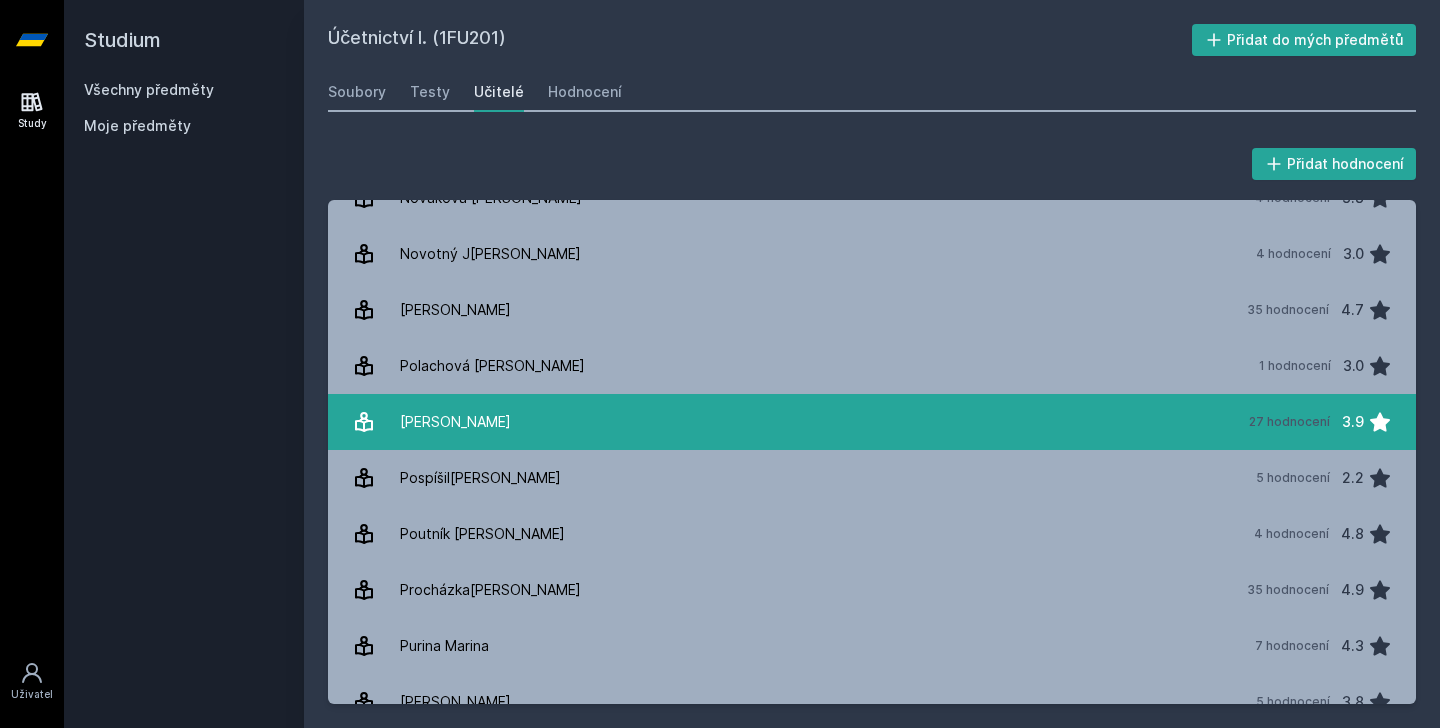 scroll, scrollTop: 1982, scrollLeft: 0, axis: vertical 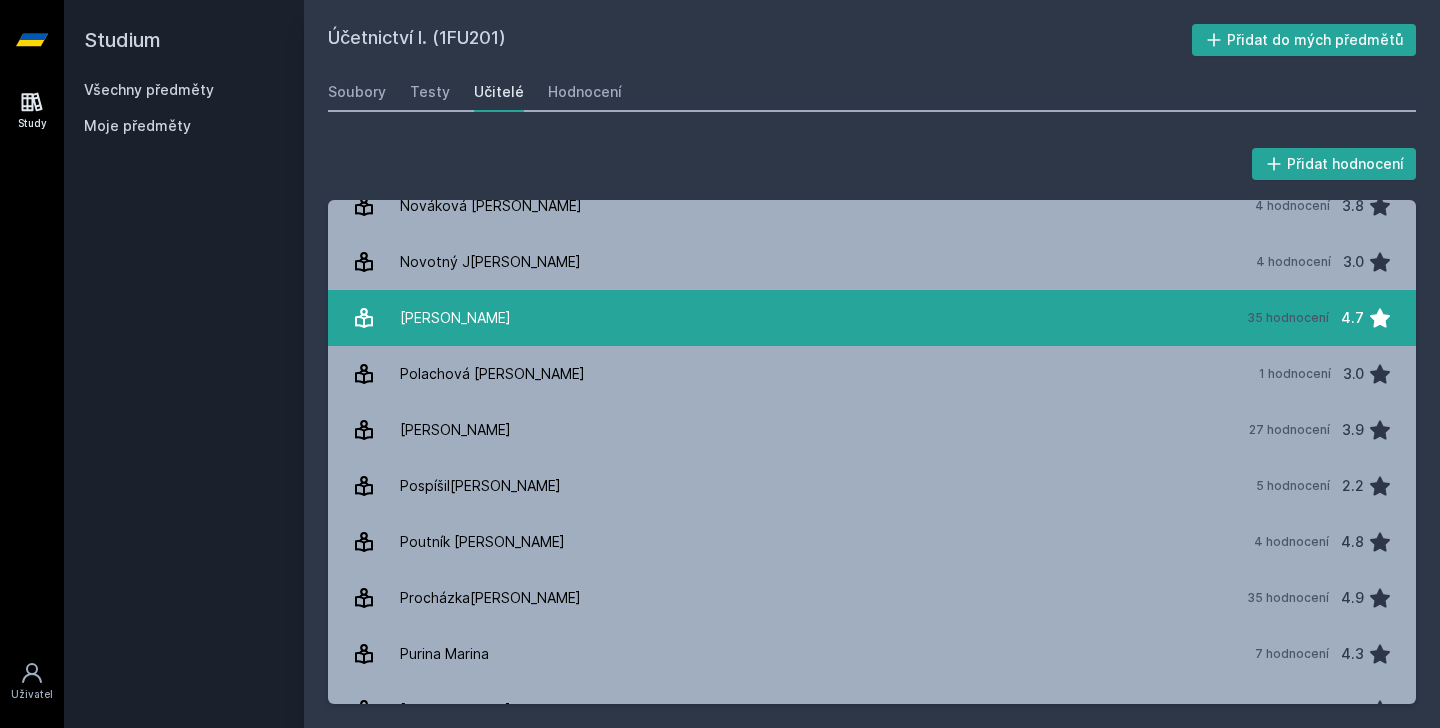 click on "Pelák [PERSON_NAME]      35 hodnocení
4.7" at bounding box center [872, 318] 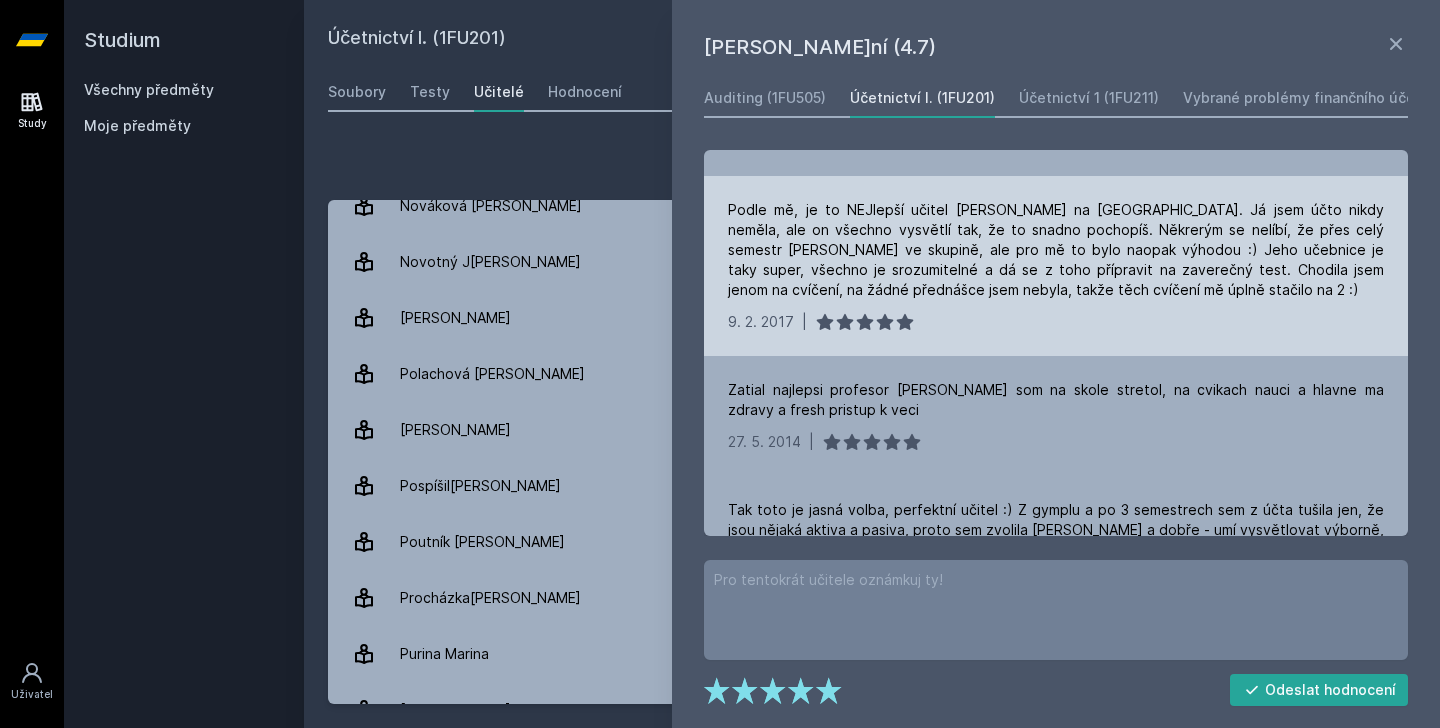 scroll, scrollTop: 716, scrollLeft: 0, axis: vertical 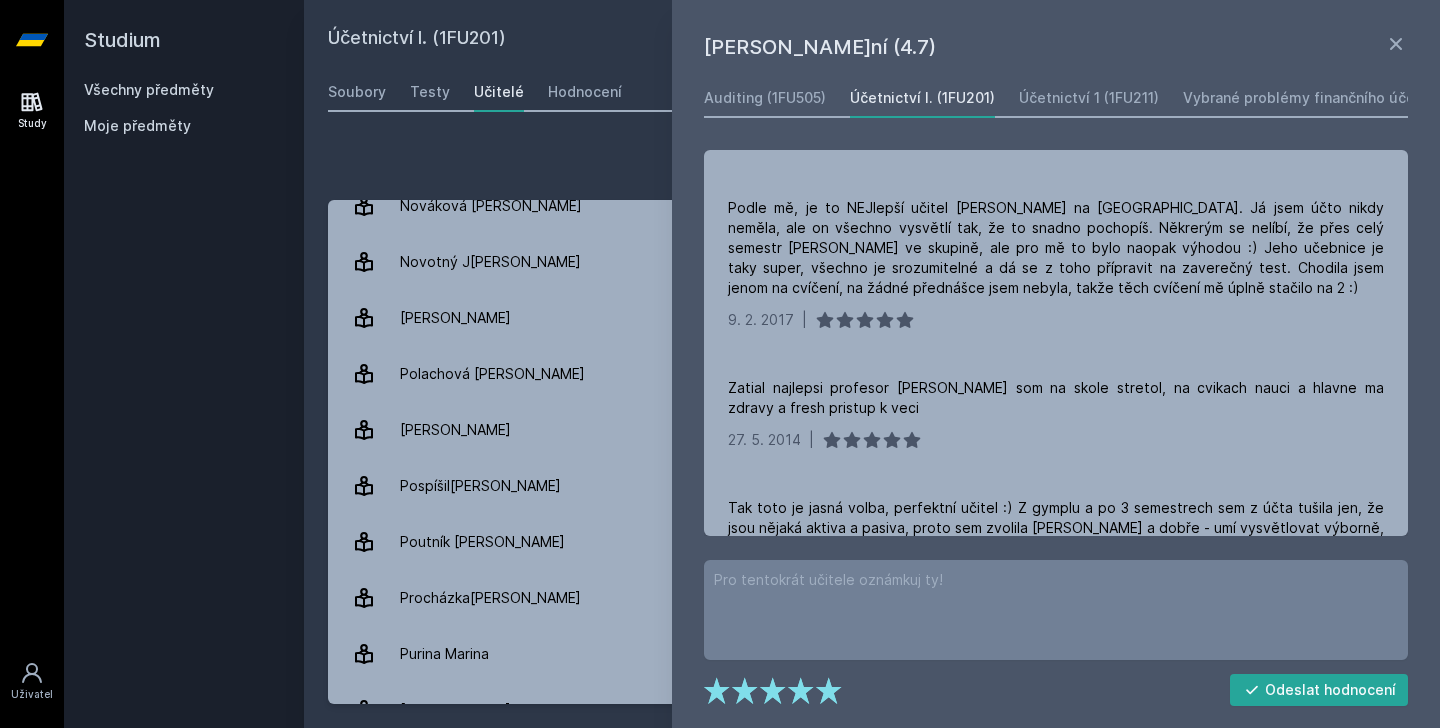 click on "Účetnictví I. (1FU201)" at bounding box center (760, 40) 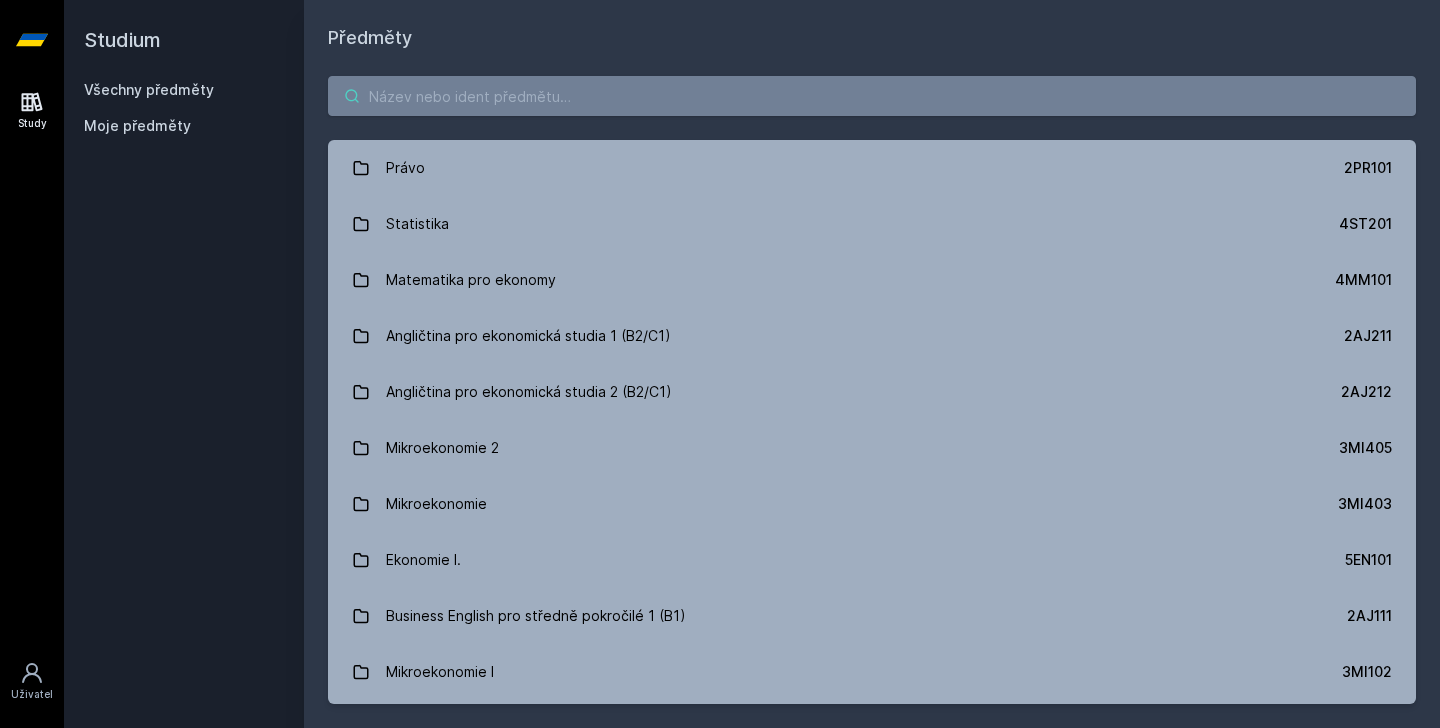 click at bounding box center (872, 96) 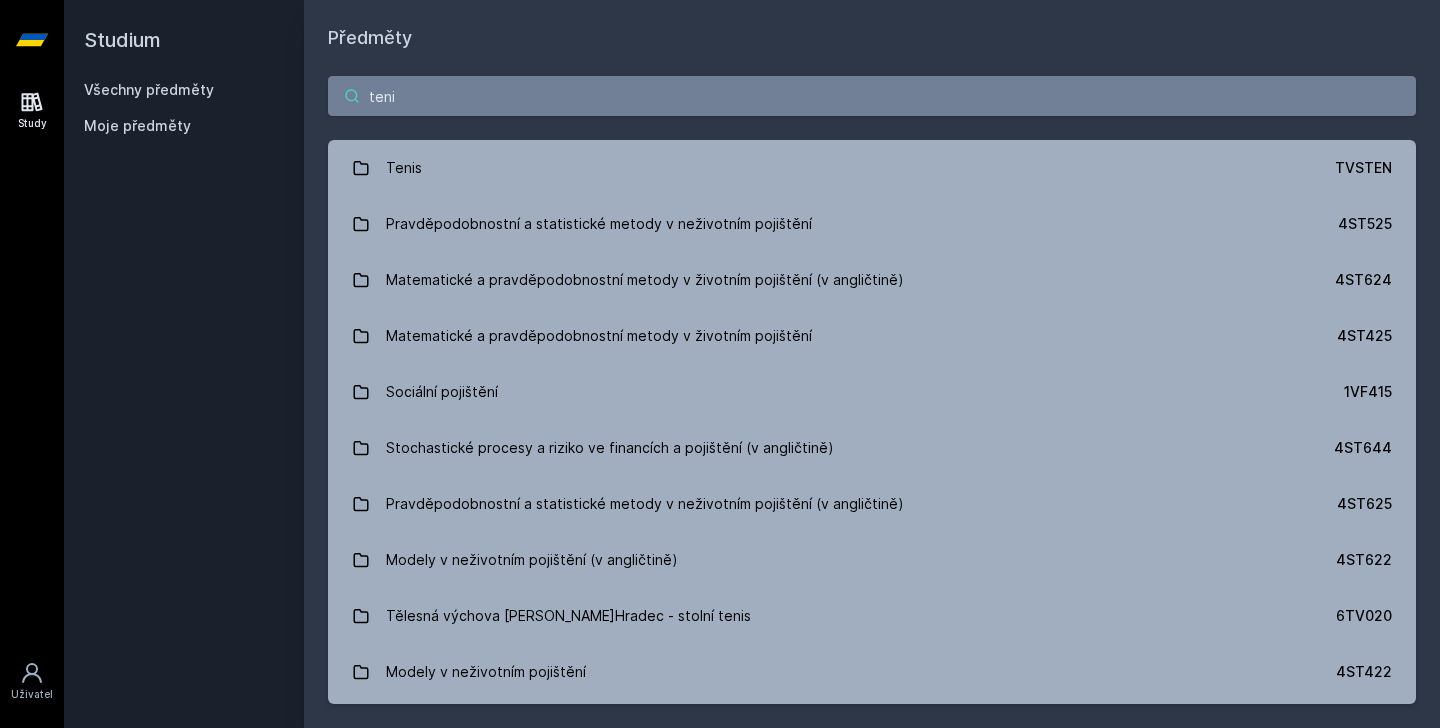 type on "tenis" 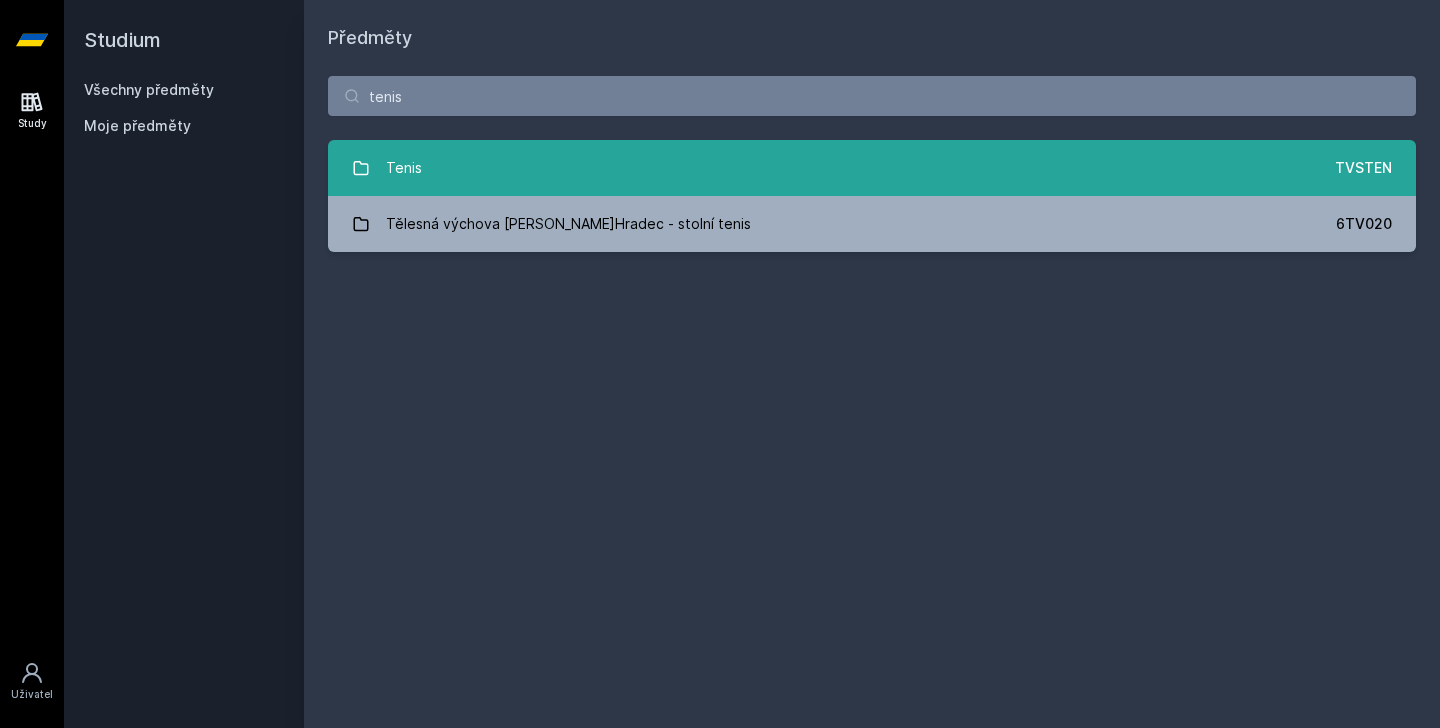 click on "Tenis   TVSTEN" at bounding box center (872, 168) 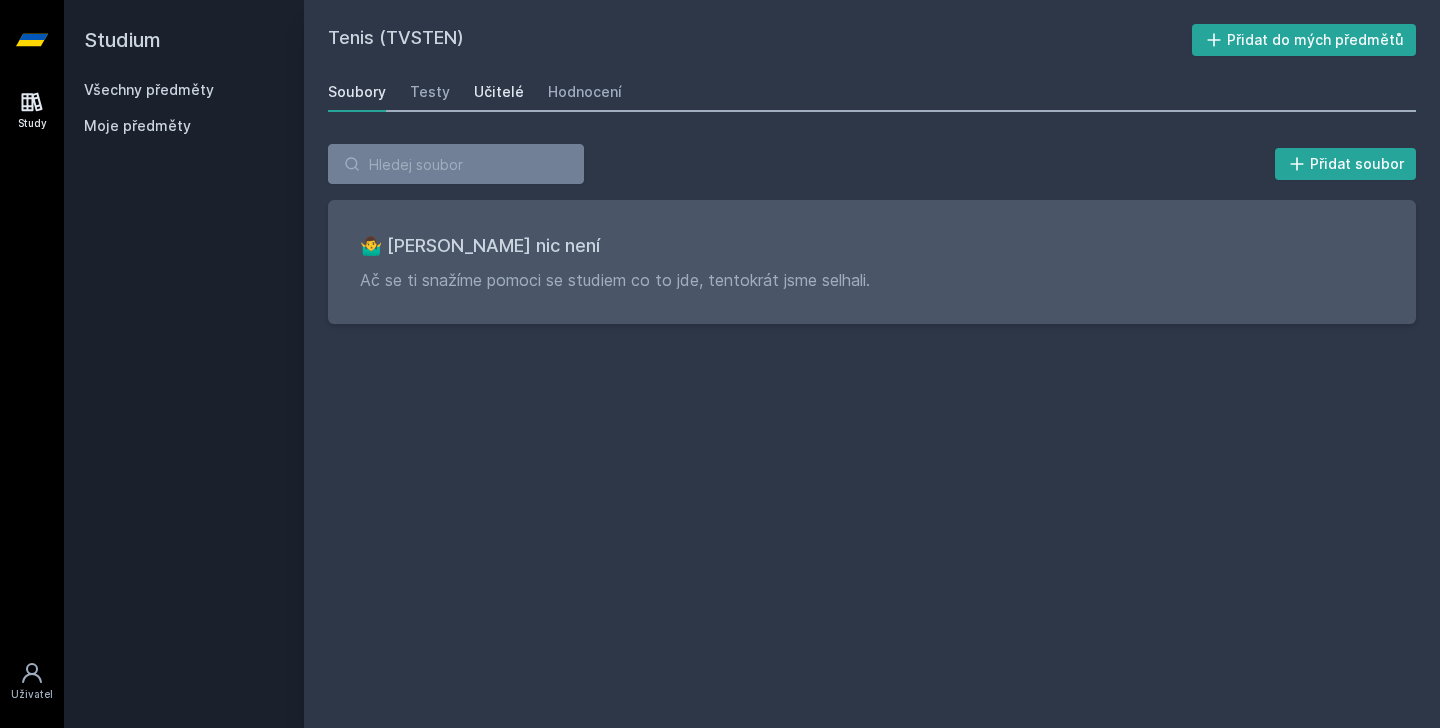 click on "Učitelé" at bounding box center (499, 92) 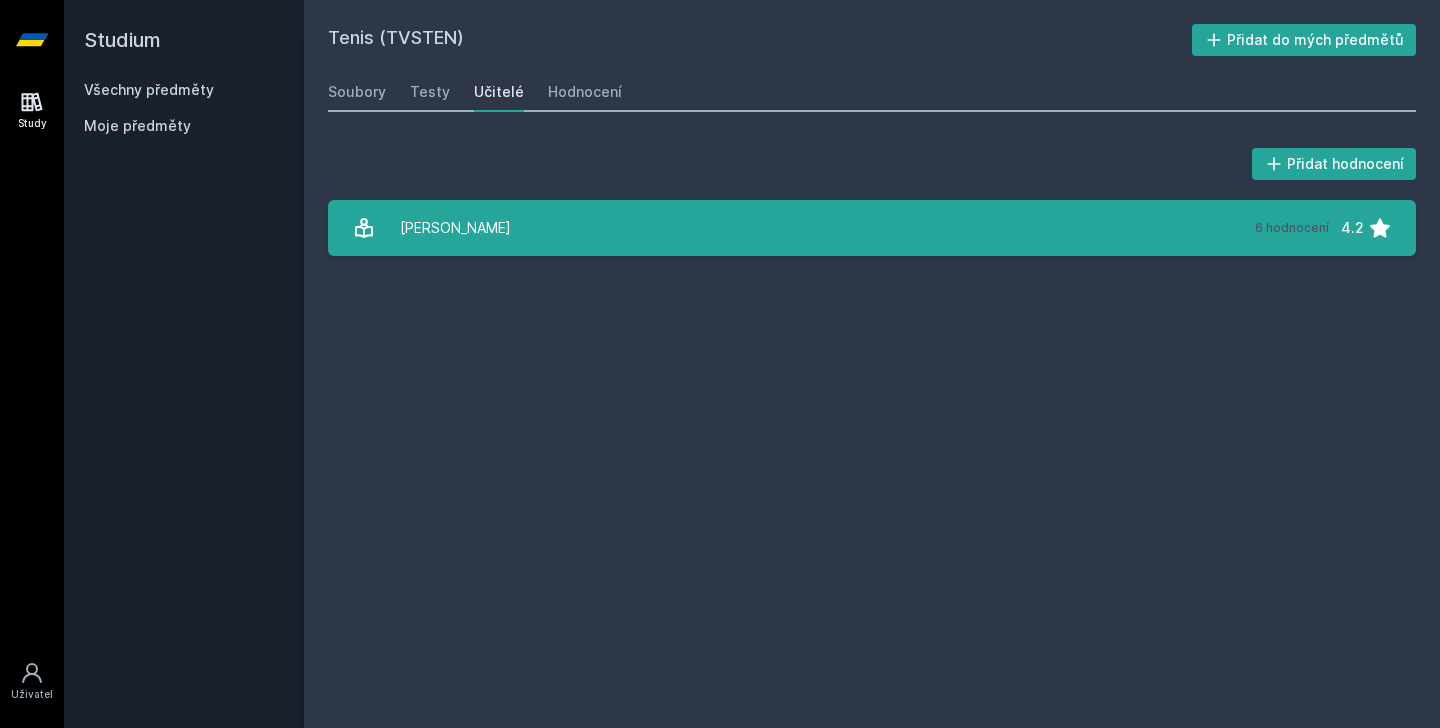 click on "[PERSON_NAME]
6 hodnocení
4.2" at bounding box center [872, 228] 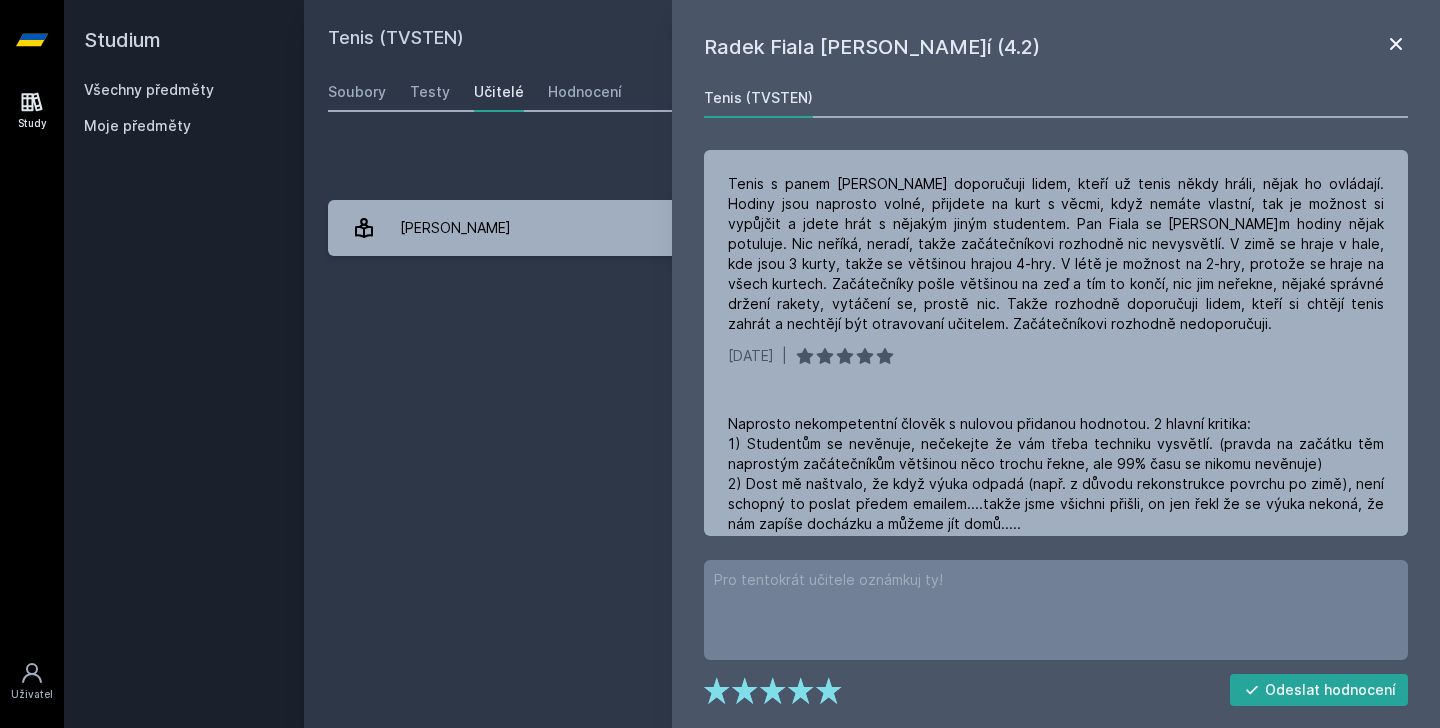 scroll, scrollTop: 0, scrollLeft: 0, axis: both 